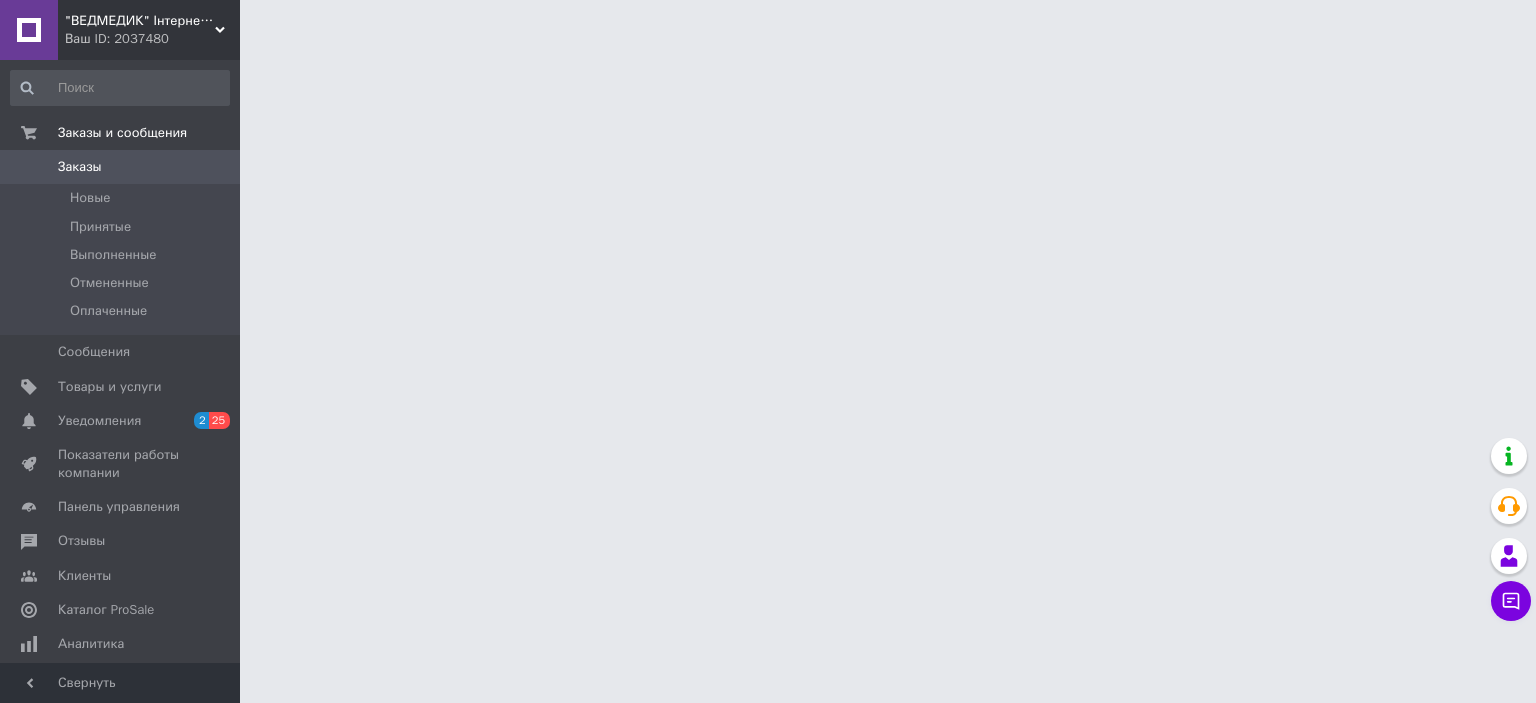 scroll, scrollTop: 0, scrollLeft: 0, axis: both 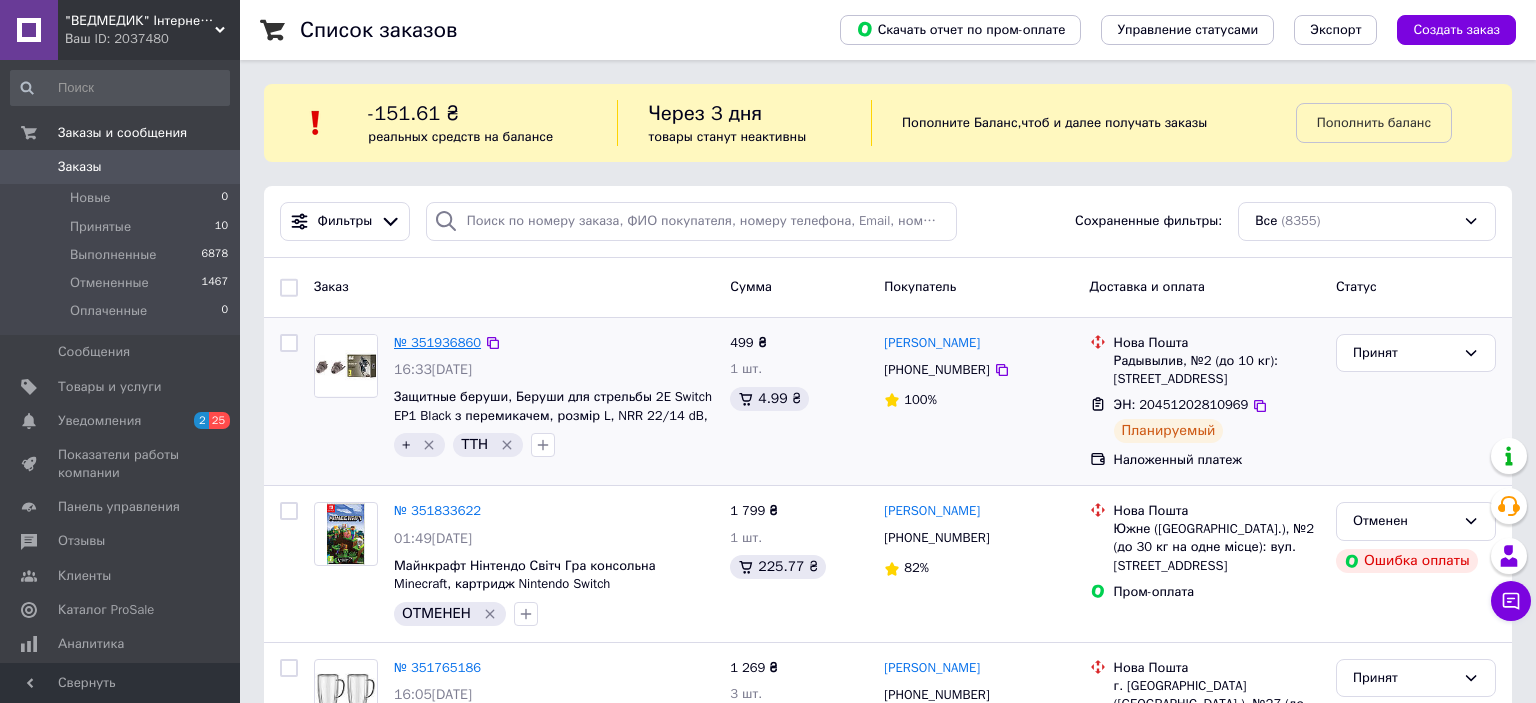 click on "№ 351936860" at bounding box center [437, 342] 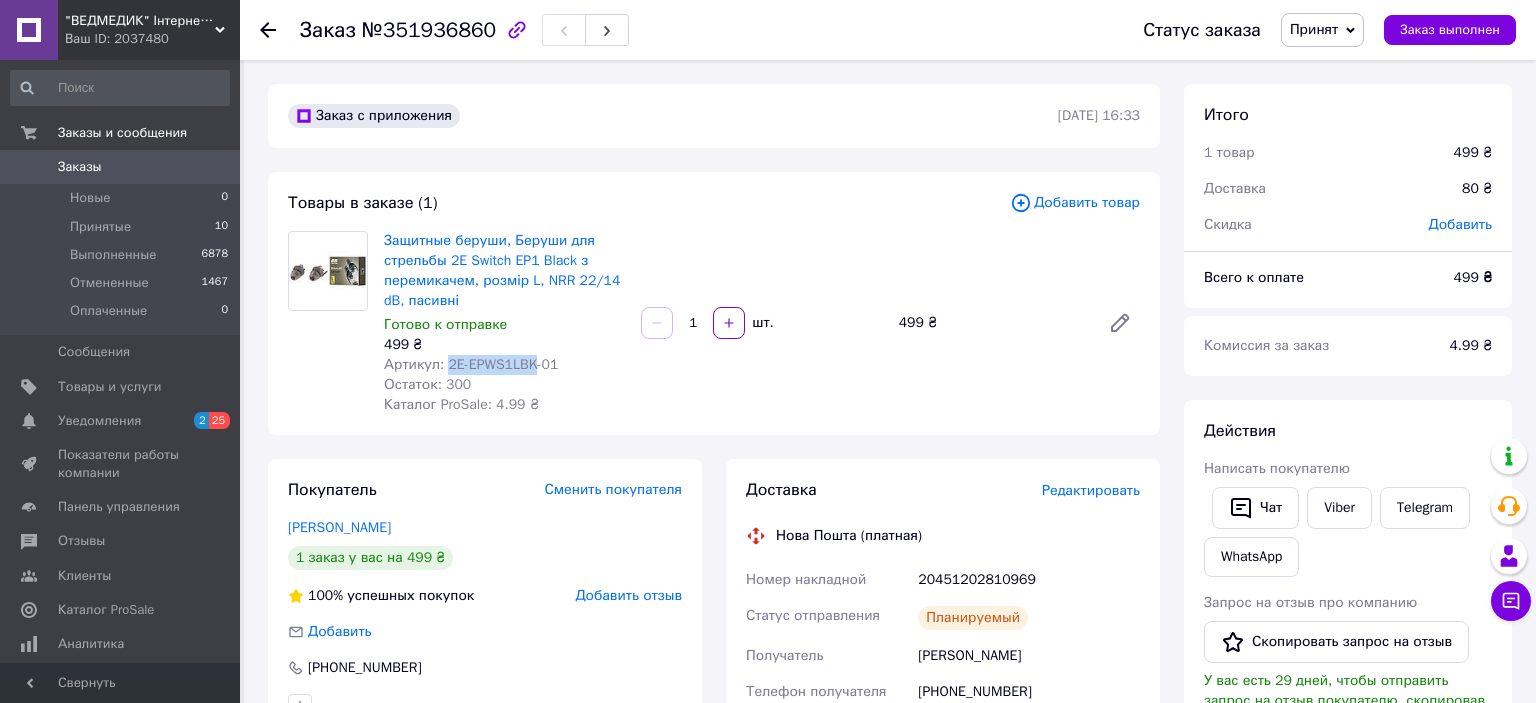 drag, startPoint x: 442, startPoint y: 363, endPoint x: 528, endPoint y: 363, distance: 86 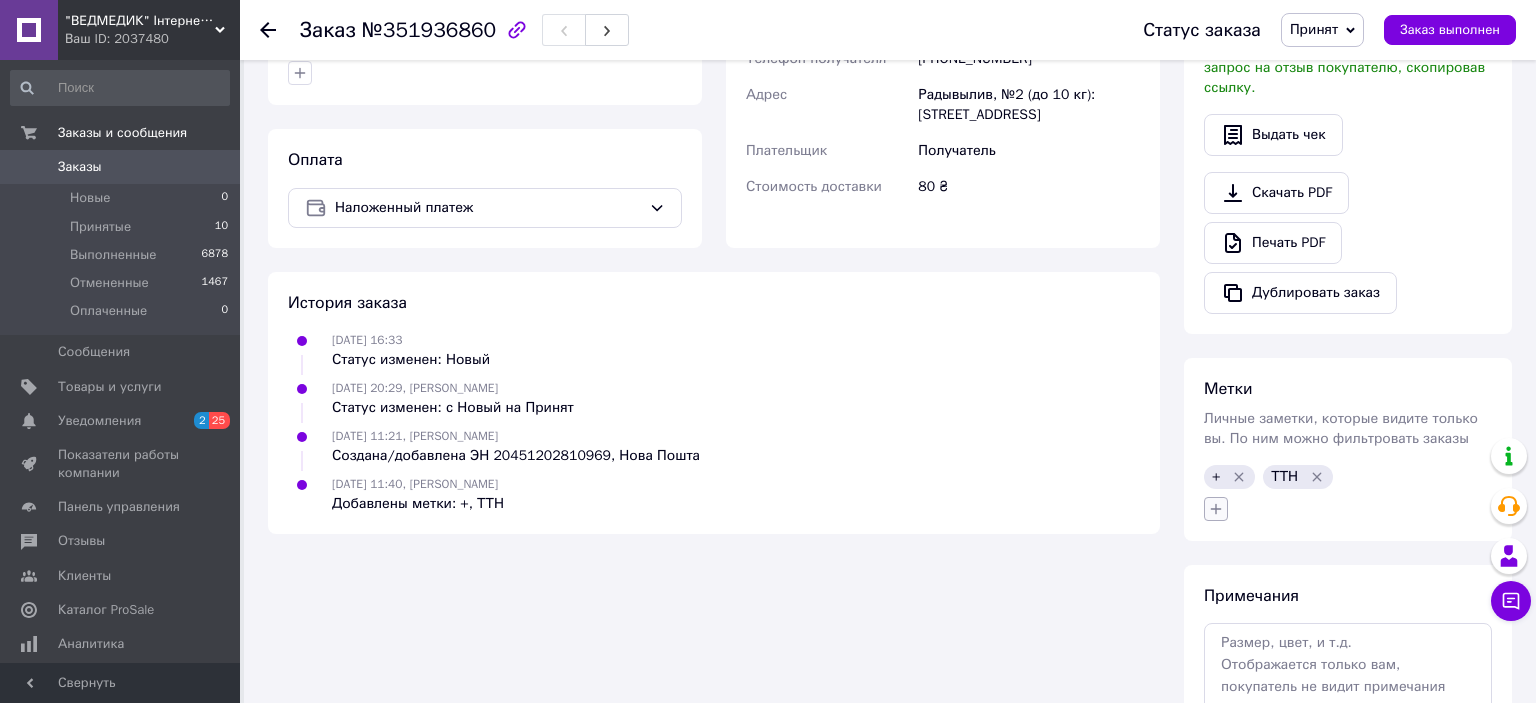 click at bounding box center (1216, 509) 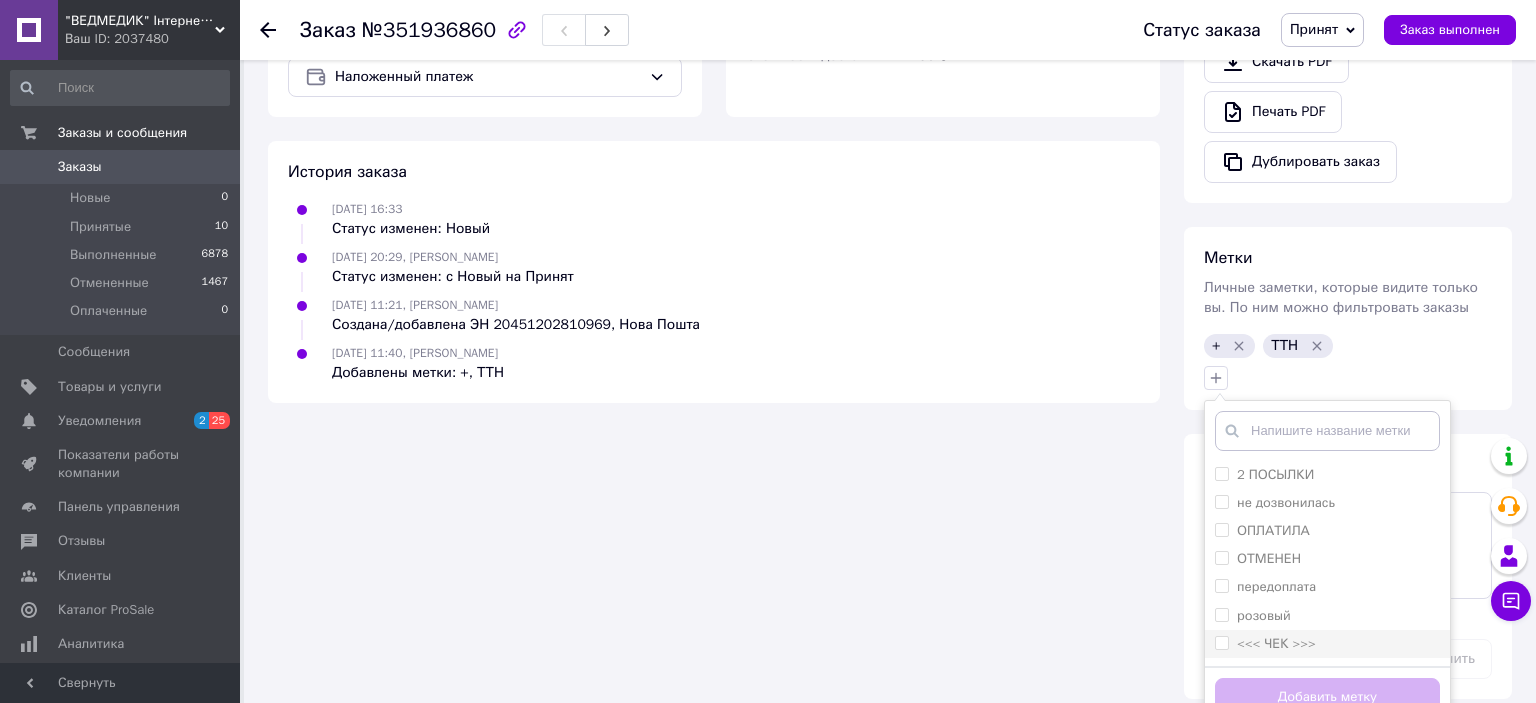 click on "<<< ЧЕК >>>" at bounding box center (1221, 642) 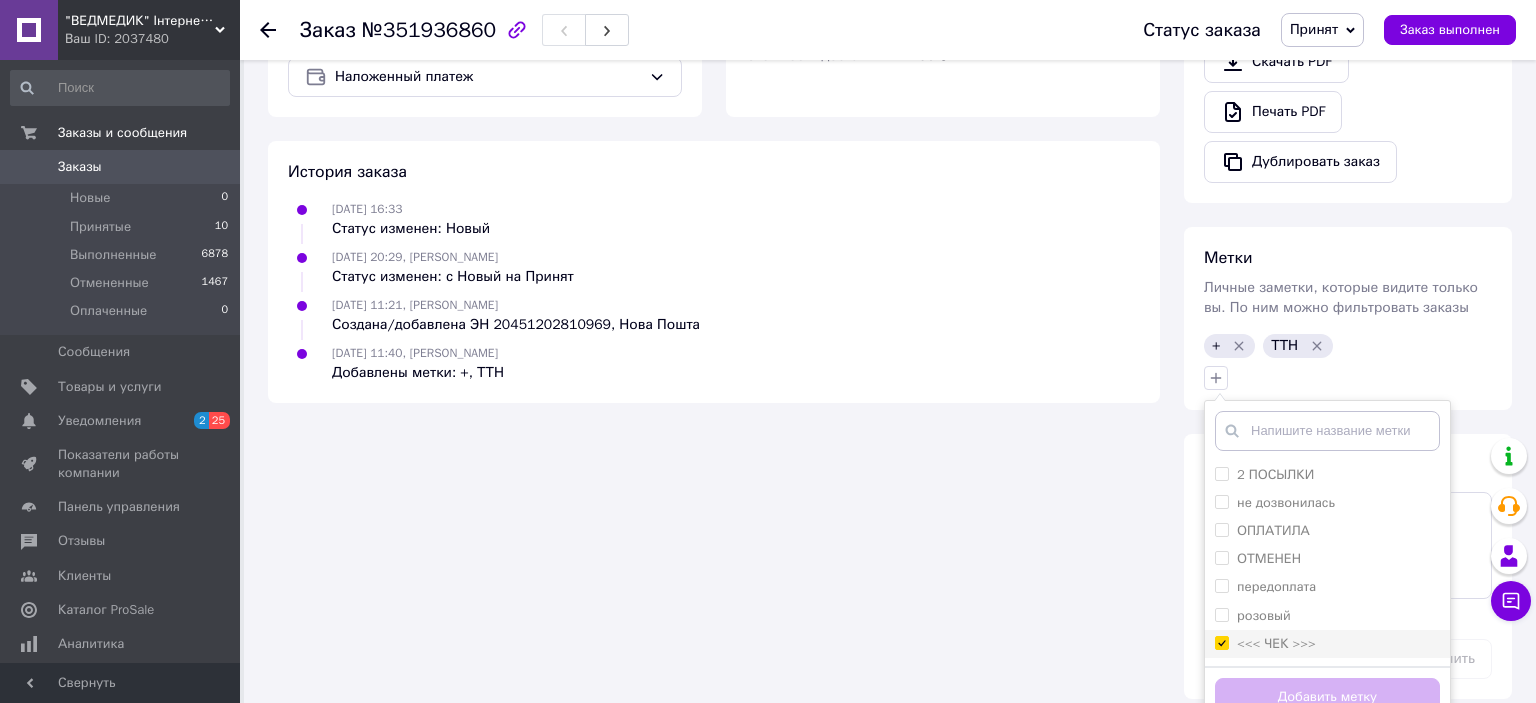 checkbox on "true" 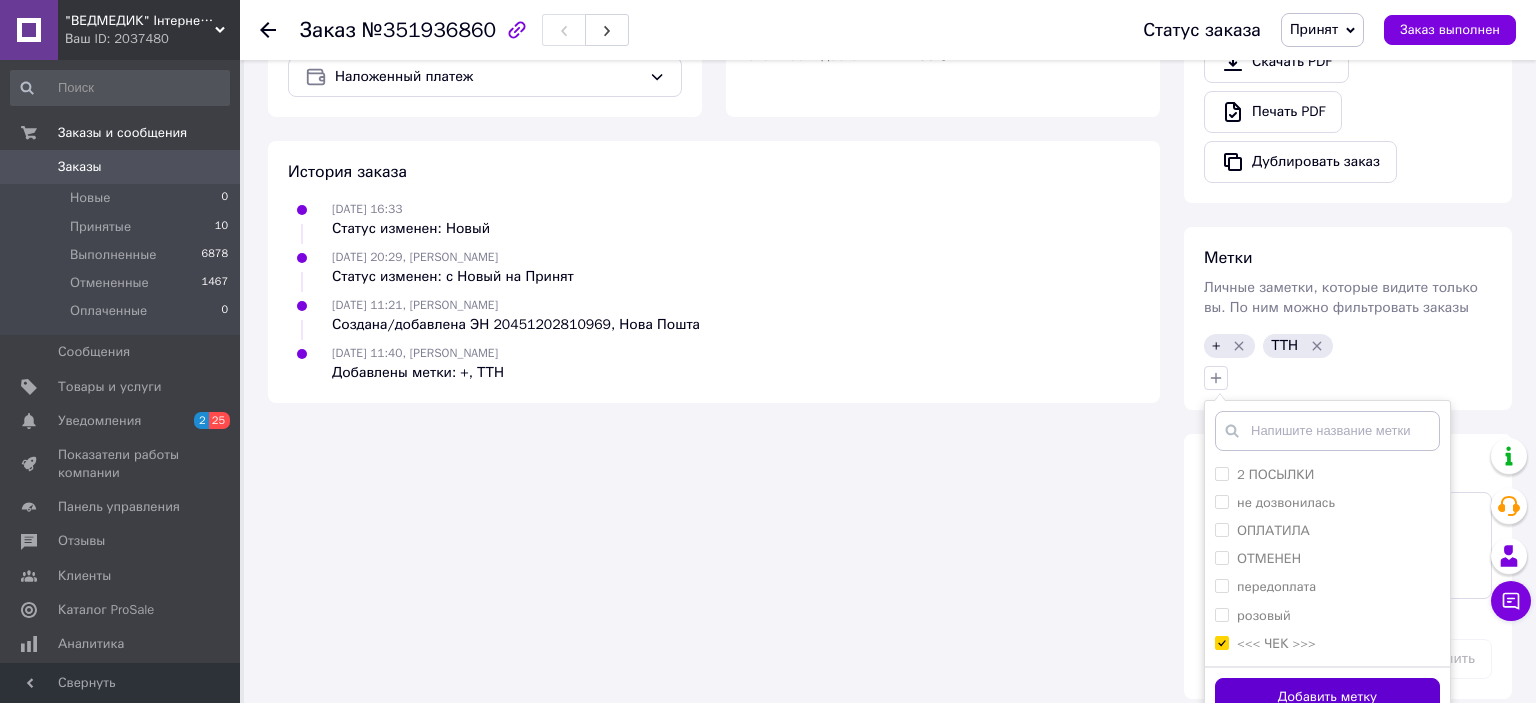 click on "Добавить метку" at bounding box center [1327, 697] 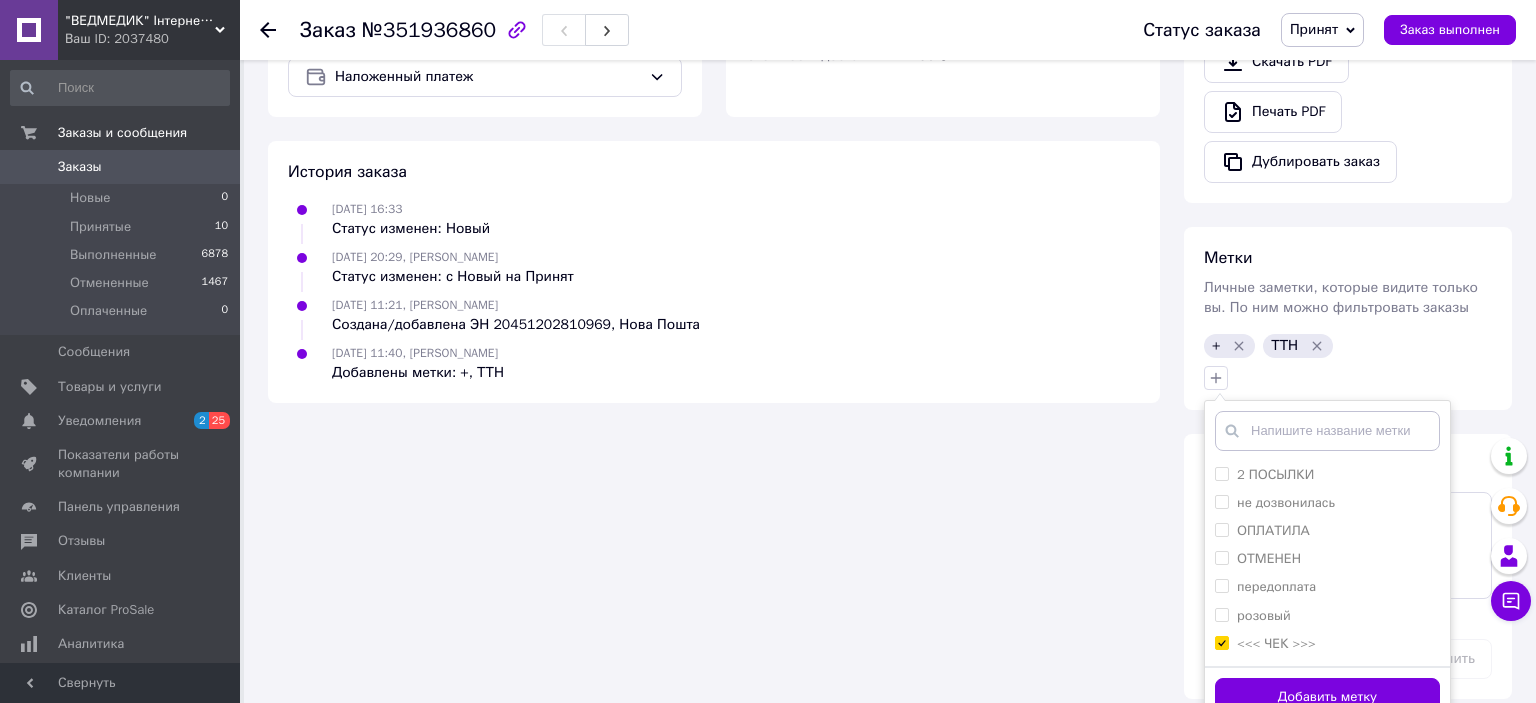 scroll, scrollTop: 761, scrollLeft: 0, axis: vertical 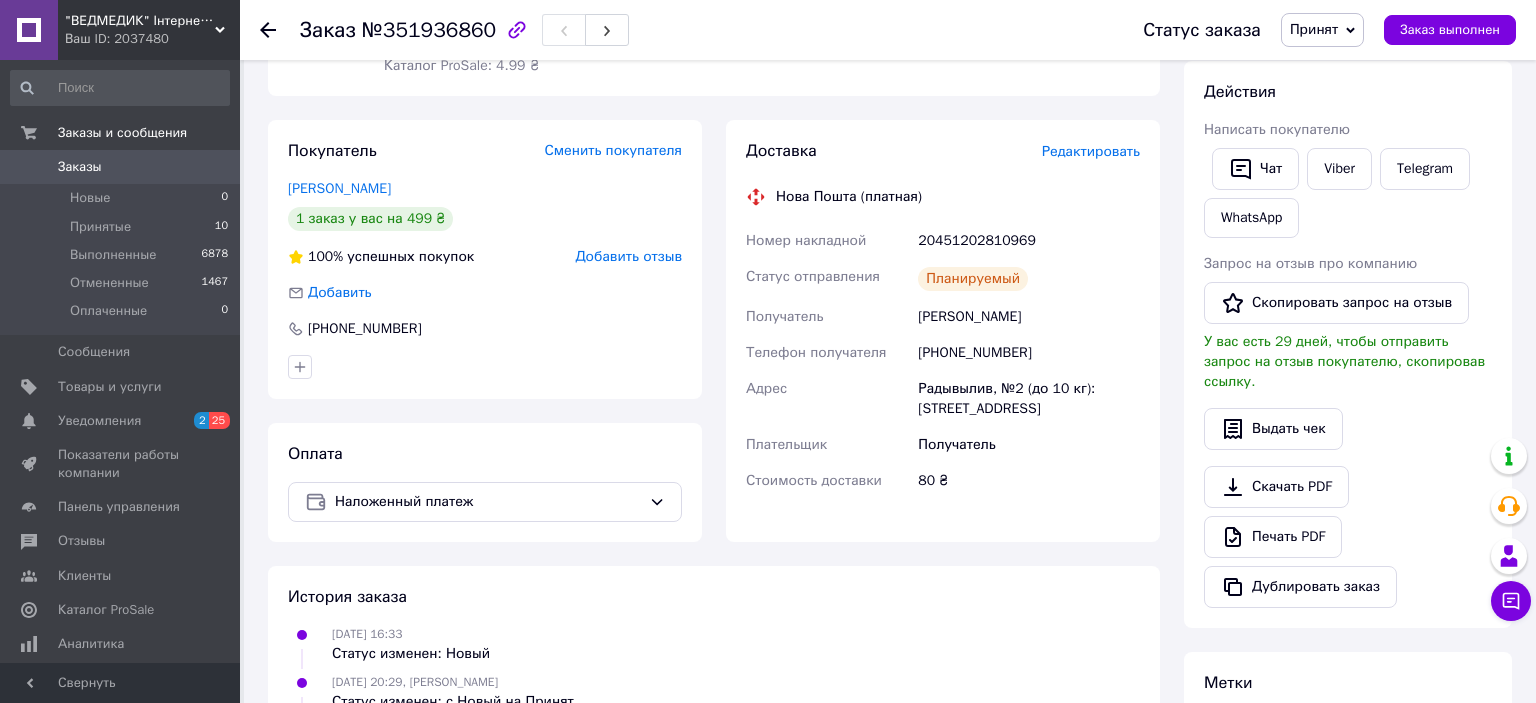 click on "20451202810969" at bounding box center (1029, 241) 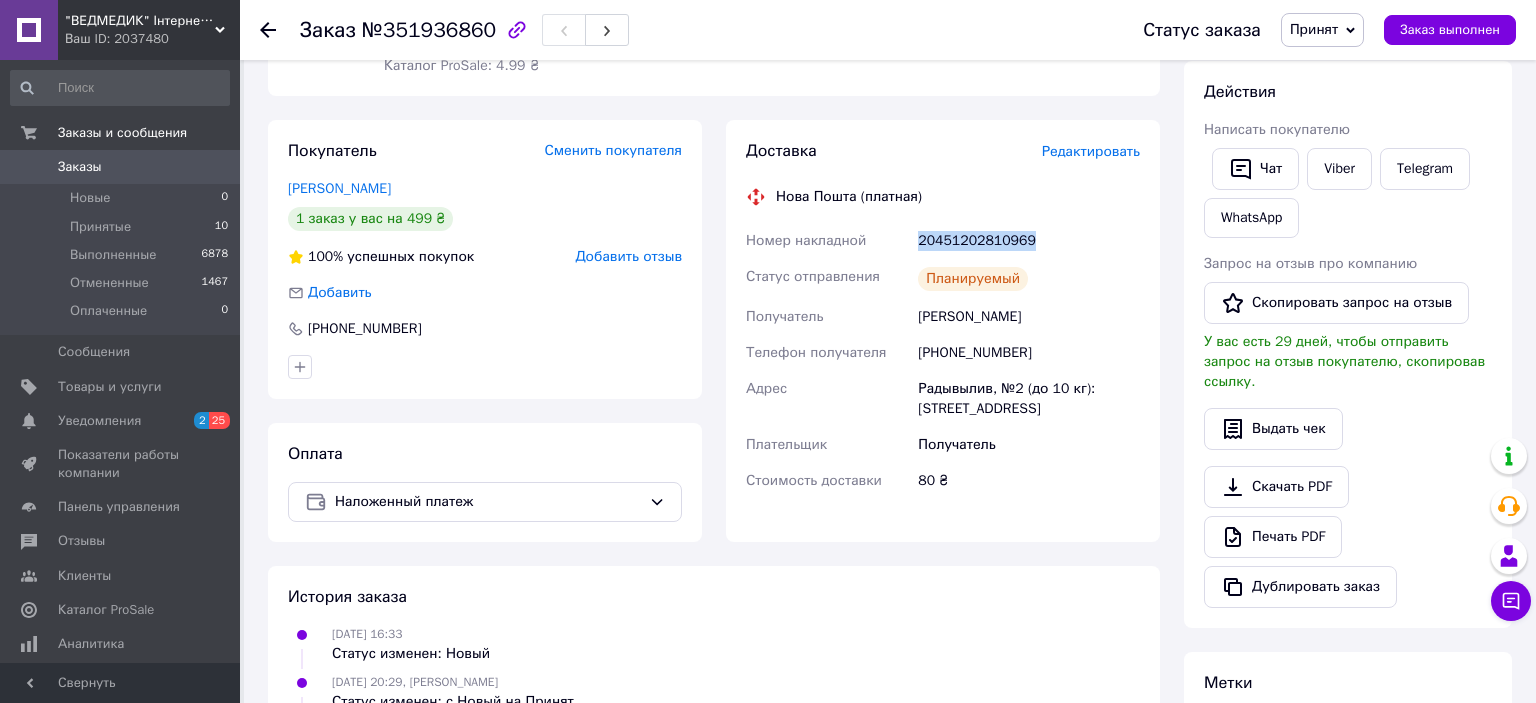 click on "20451202810969" at bounding box center (1029, 241) 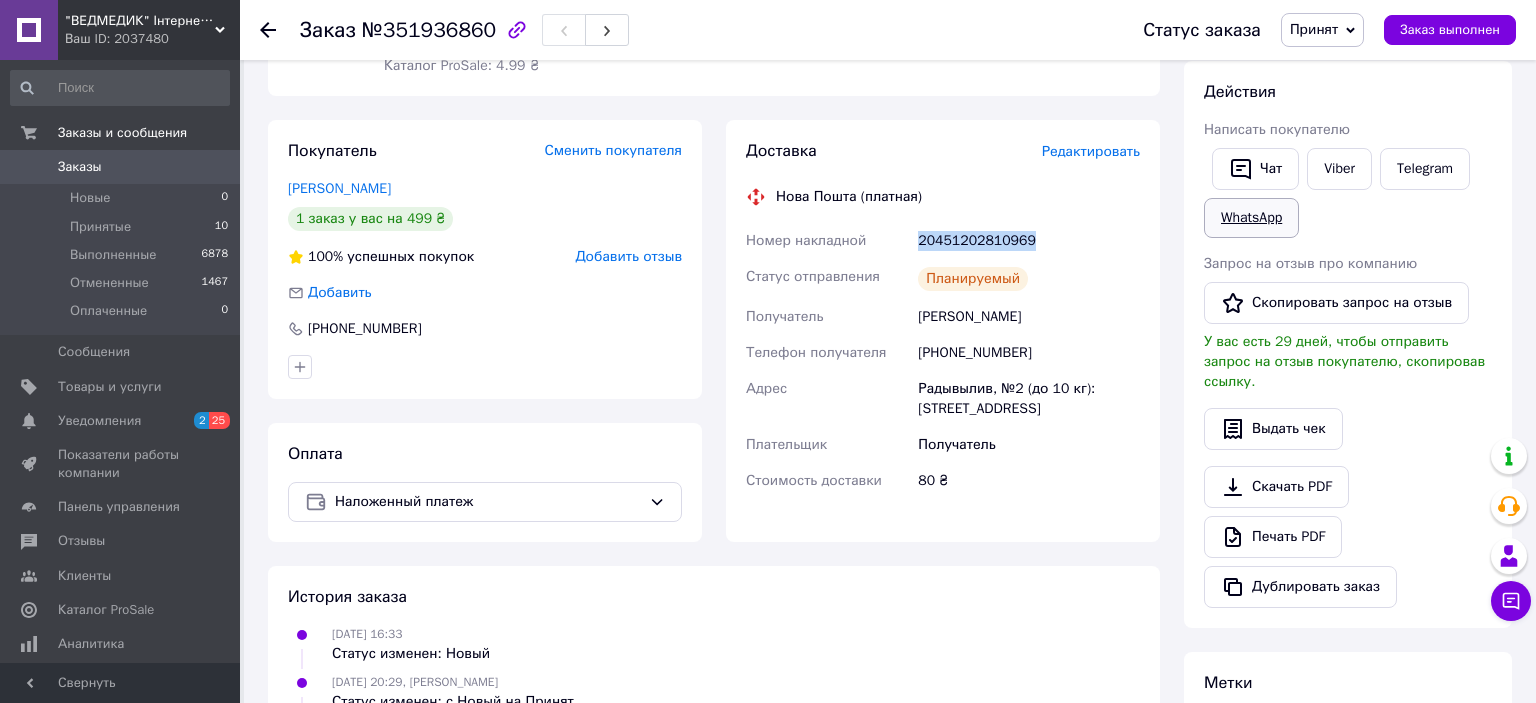 click on "WhatsApp" at bounding box center (1251, 218) 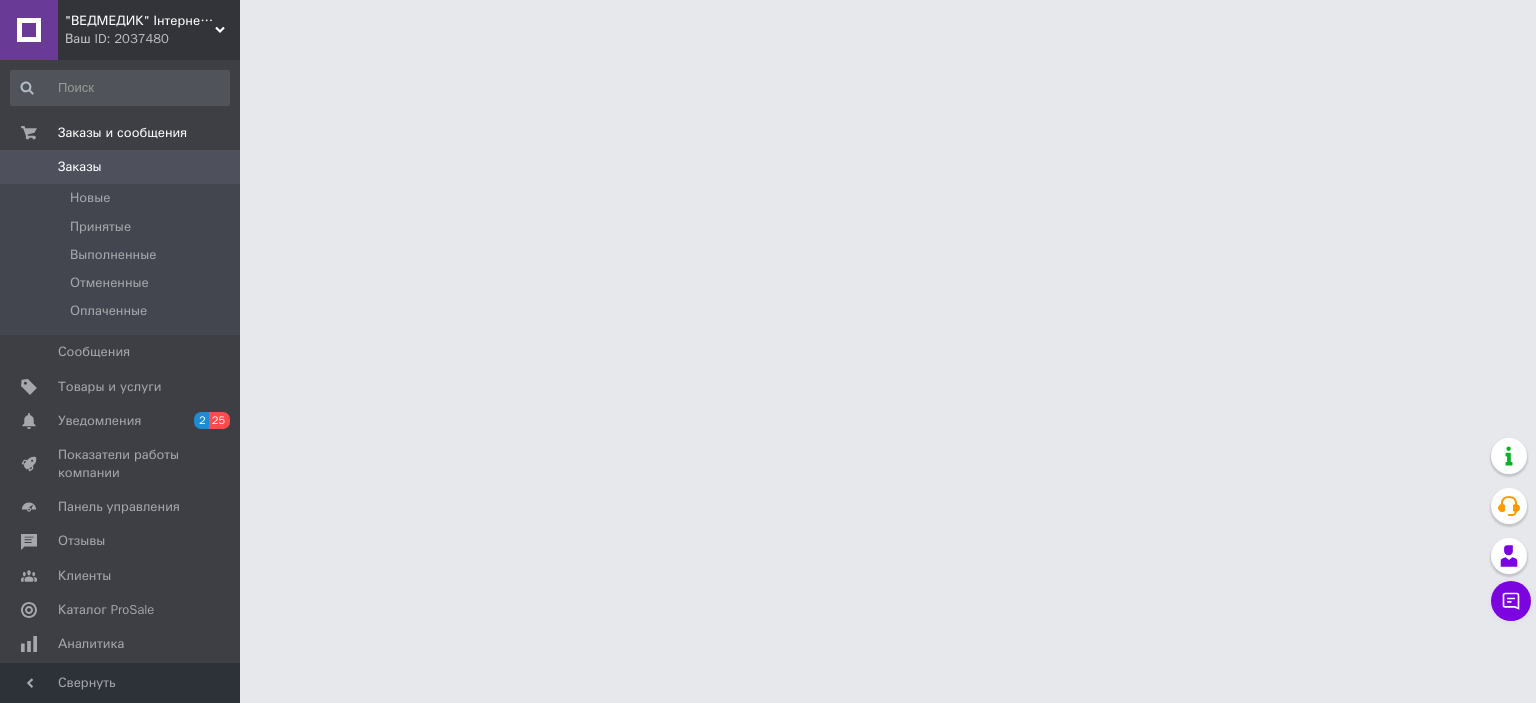 scroll, scrollTop: 0, scrollLeft: 0, axis: both 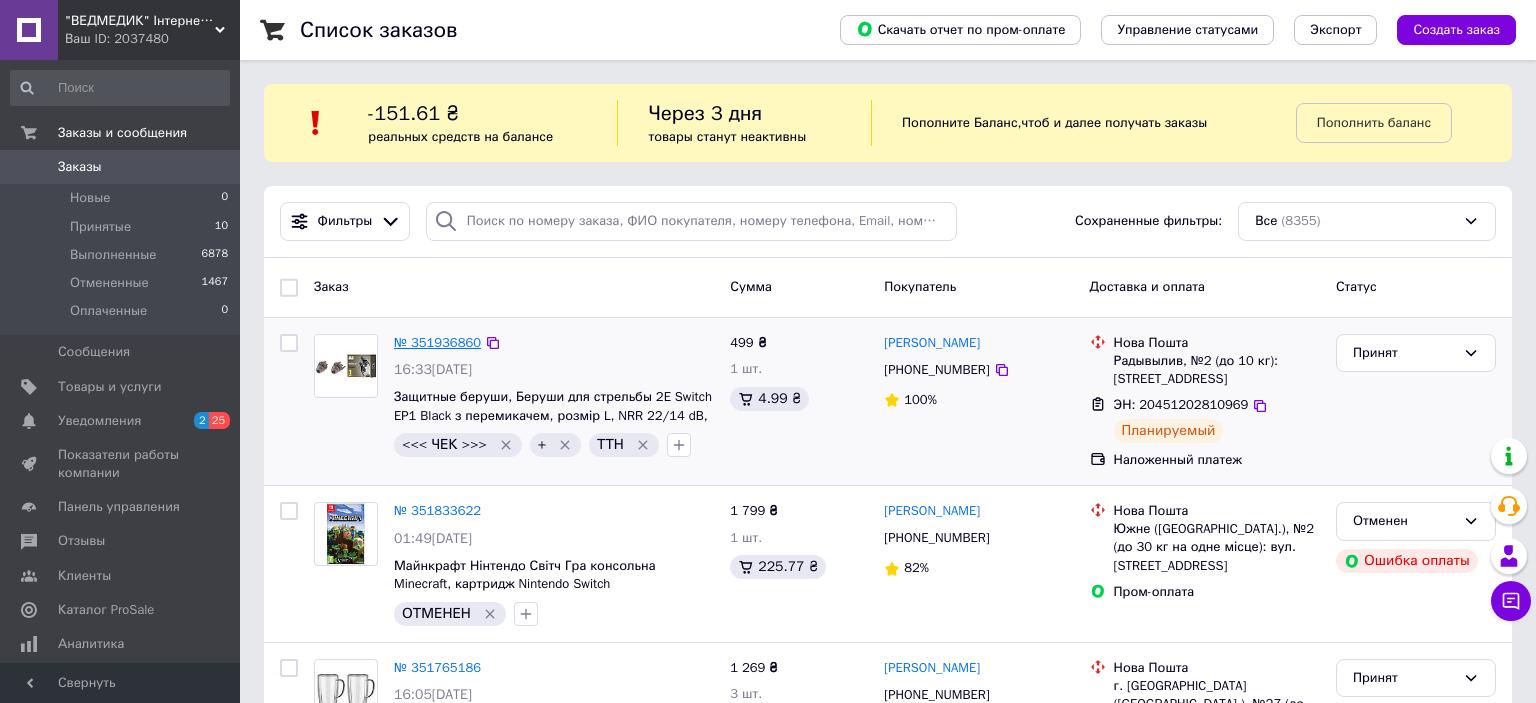 click on "№ 351936860" at bounding box center [437, 342] 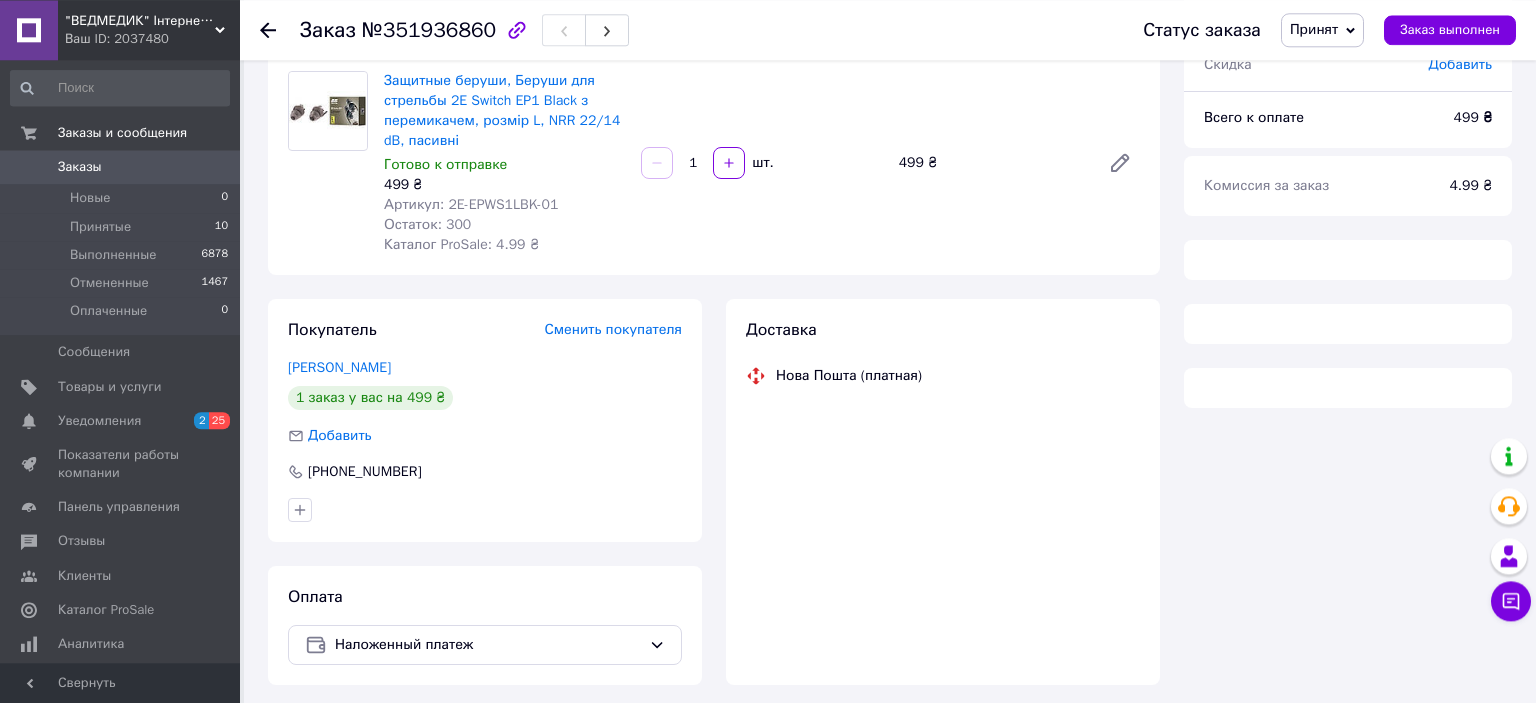 scroll, scrollTop: 230, scrollLeft: 0, axis: vertical 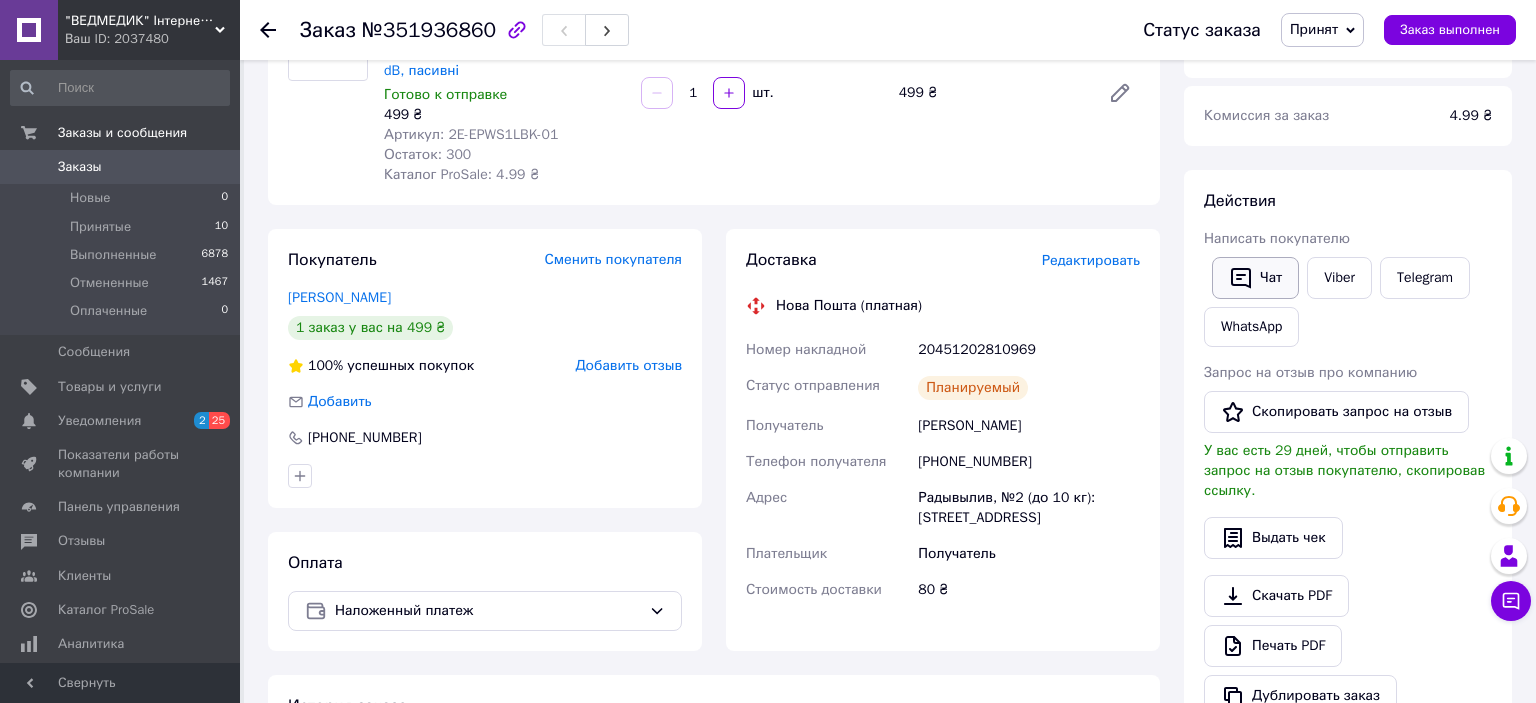 click on "Чат" at bounding box center (1255, 278) 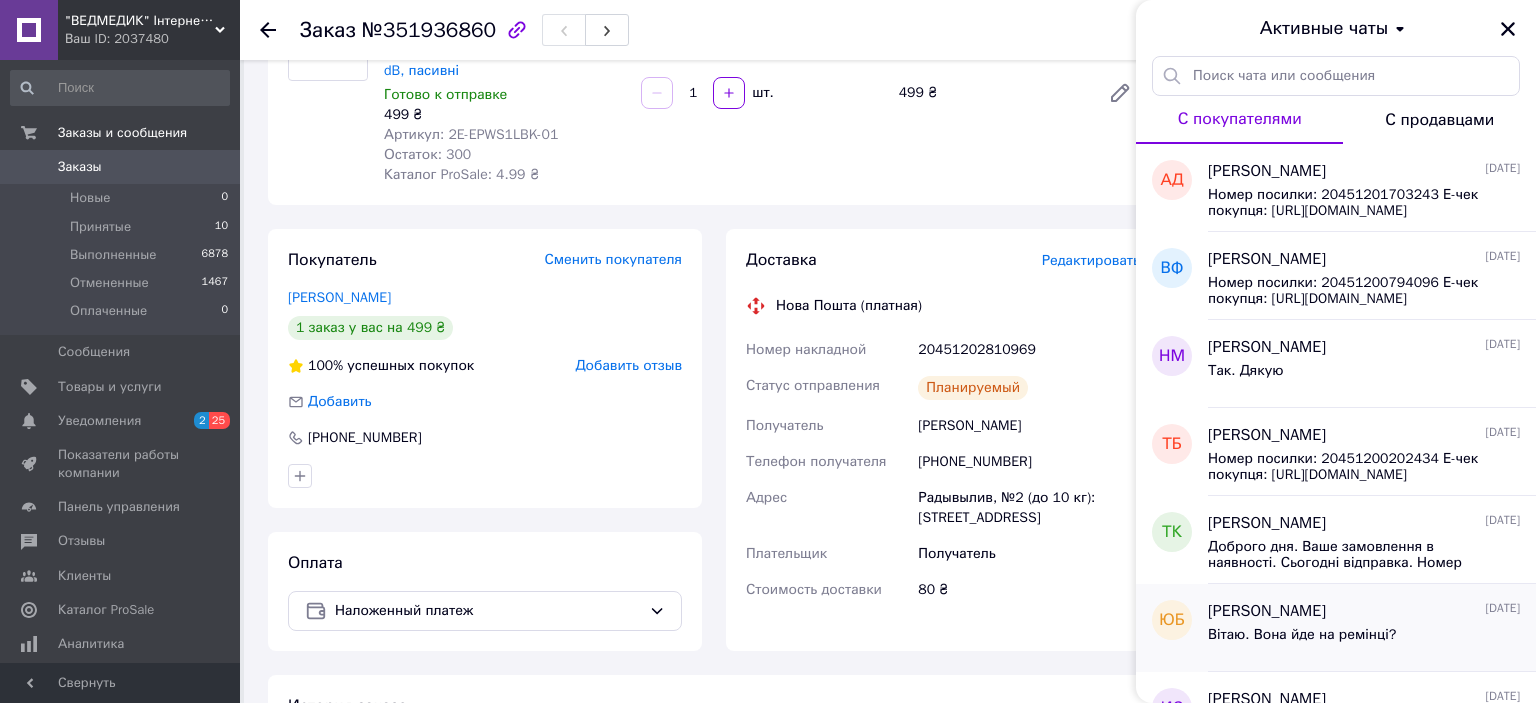 type 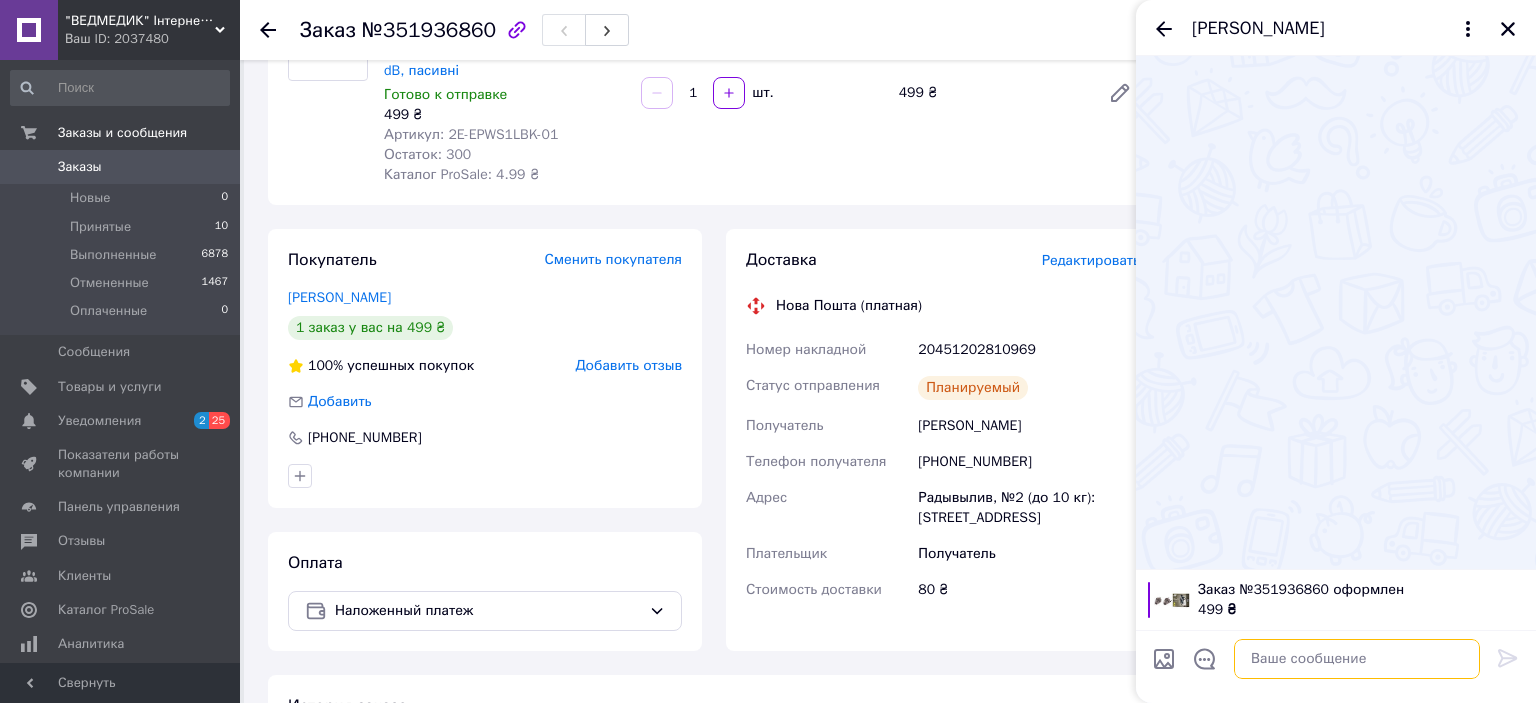 click at bounding box center (1357, 659) 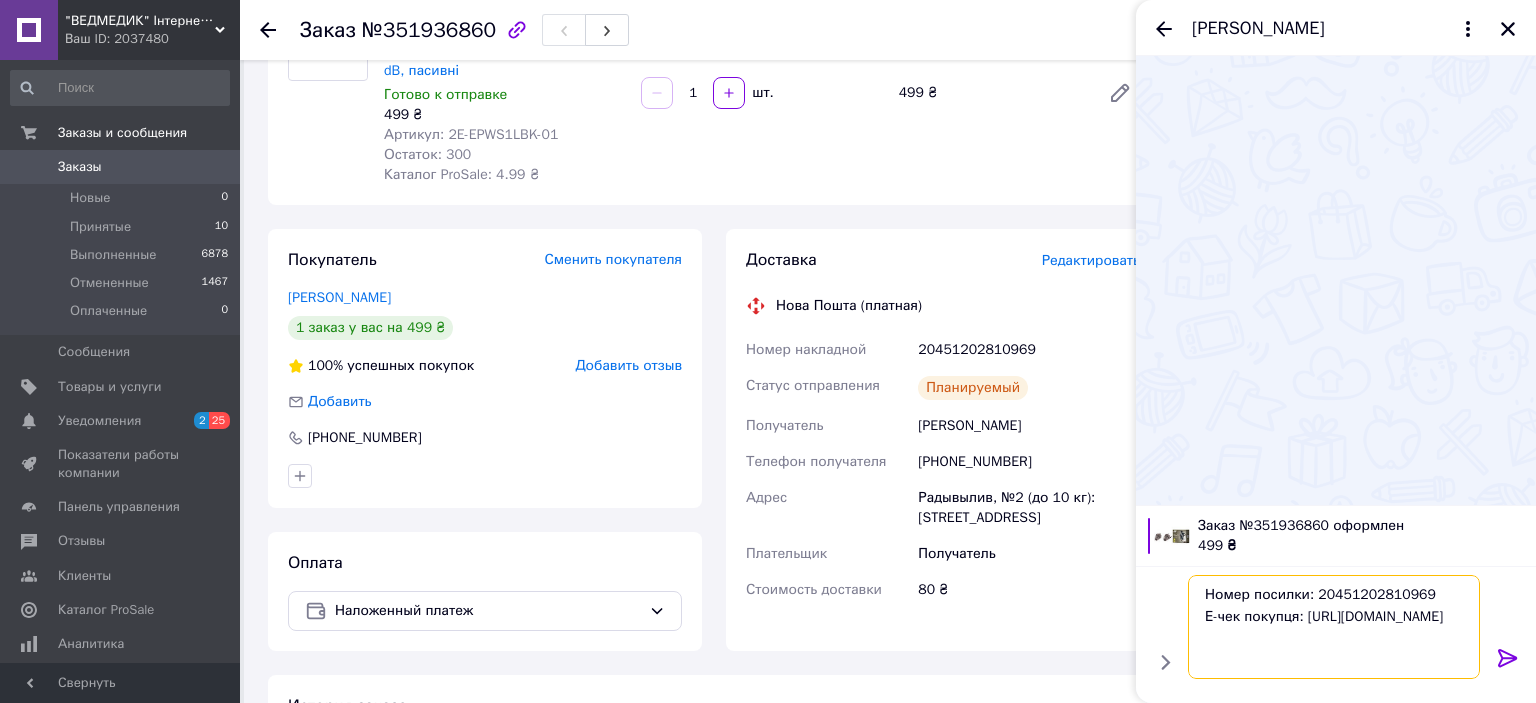 scroll, scrollTop: 0, scrollLeft: 0, axis: both 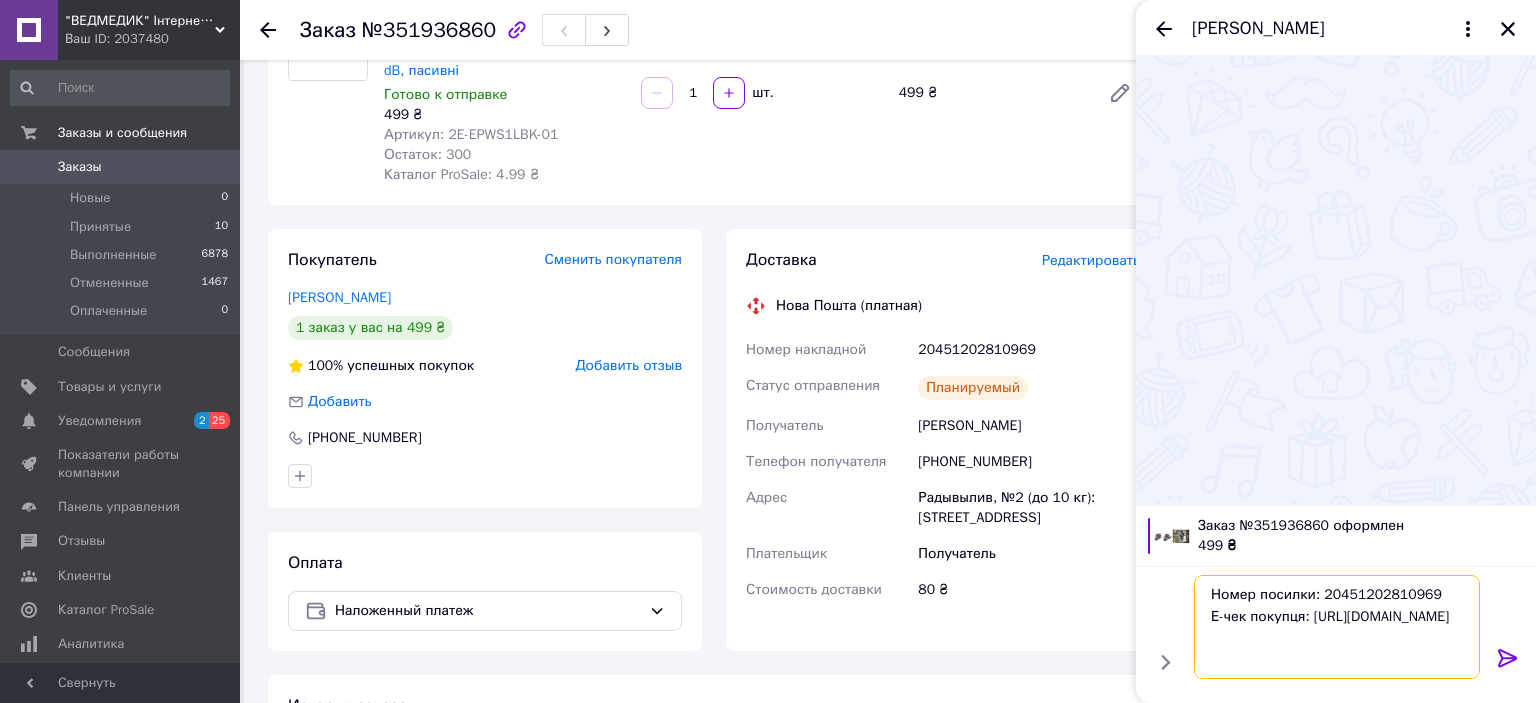 type on "Номер посилки: 20451202810969
Е-чек покупця: https://kasa.vchasno.ua/check-viewer/RhCdhy0_OB4" 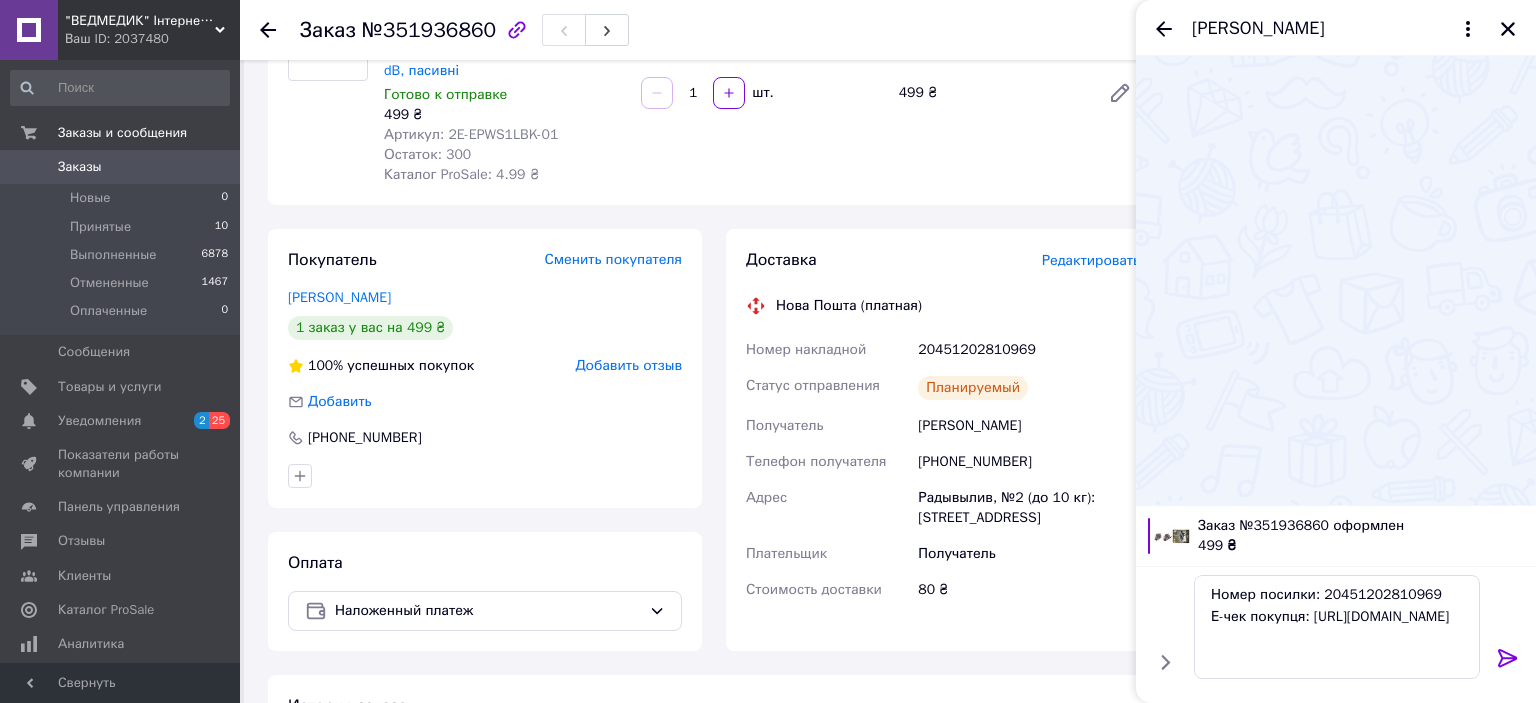 click 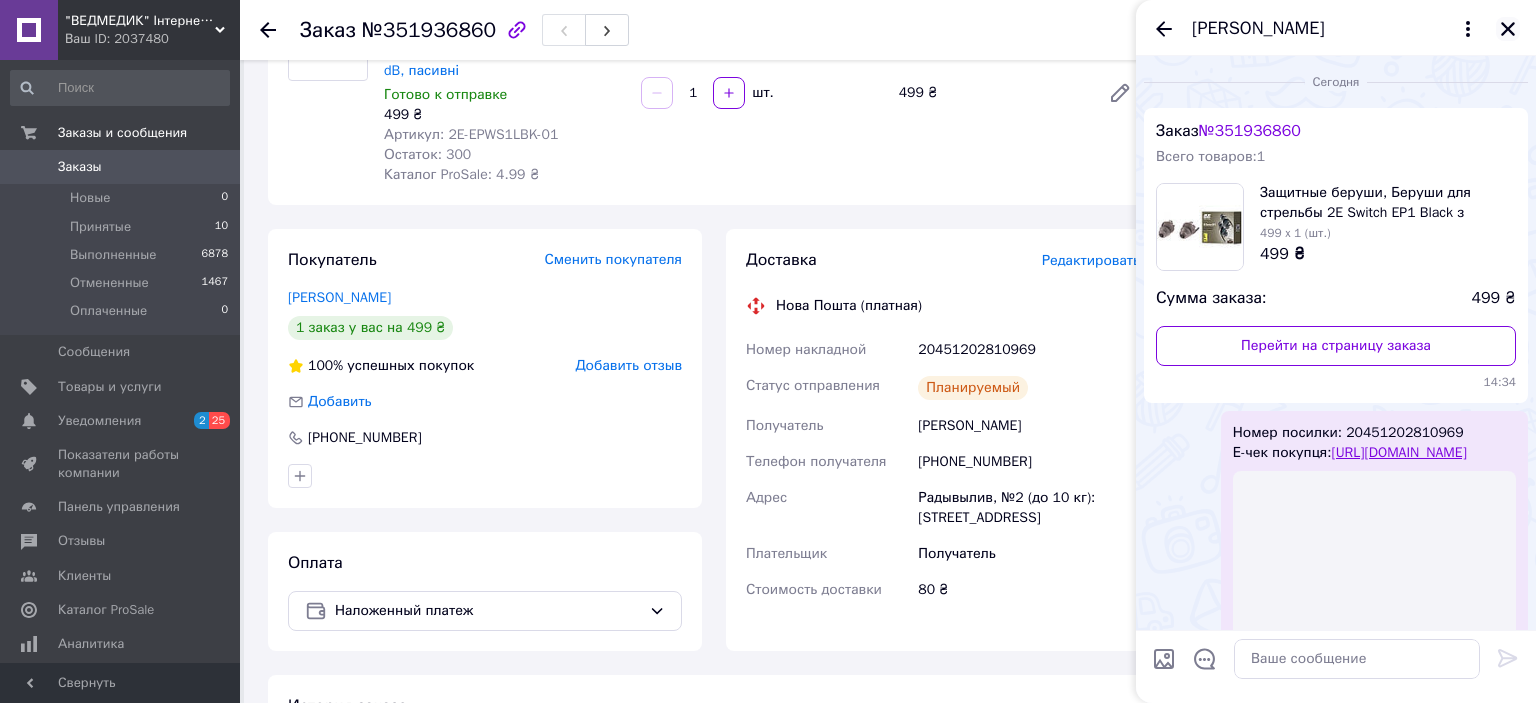 click 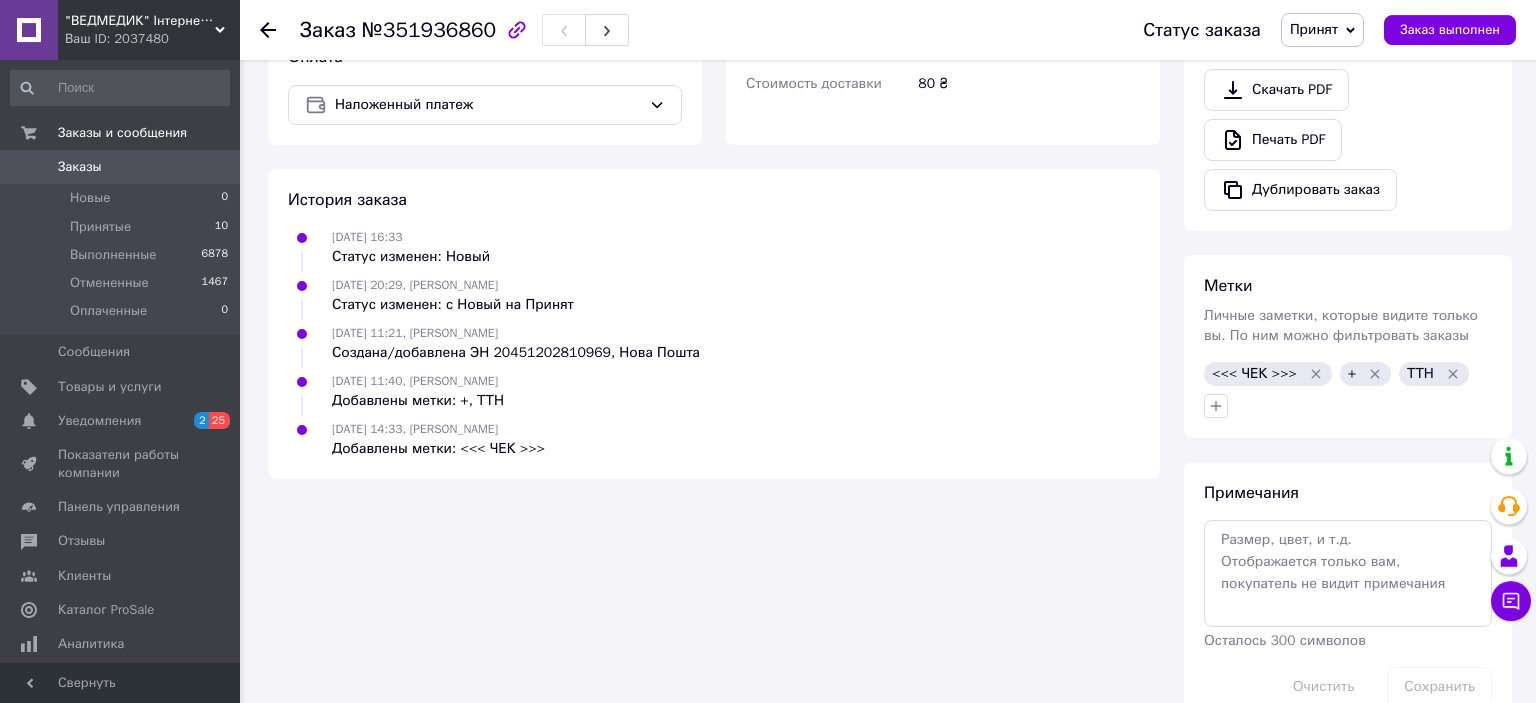 scroll, scrollTop: 758, scrollLeft: 0, axis: vertical 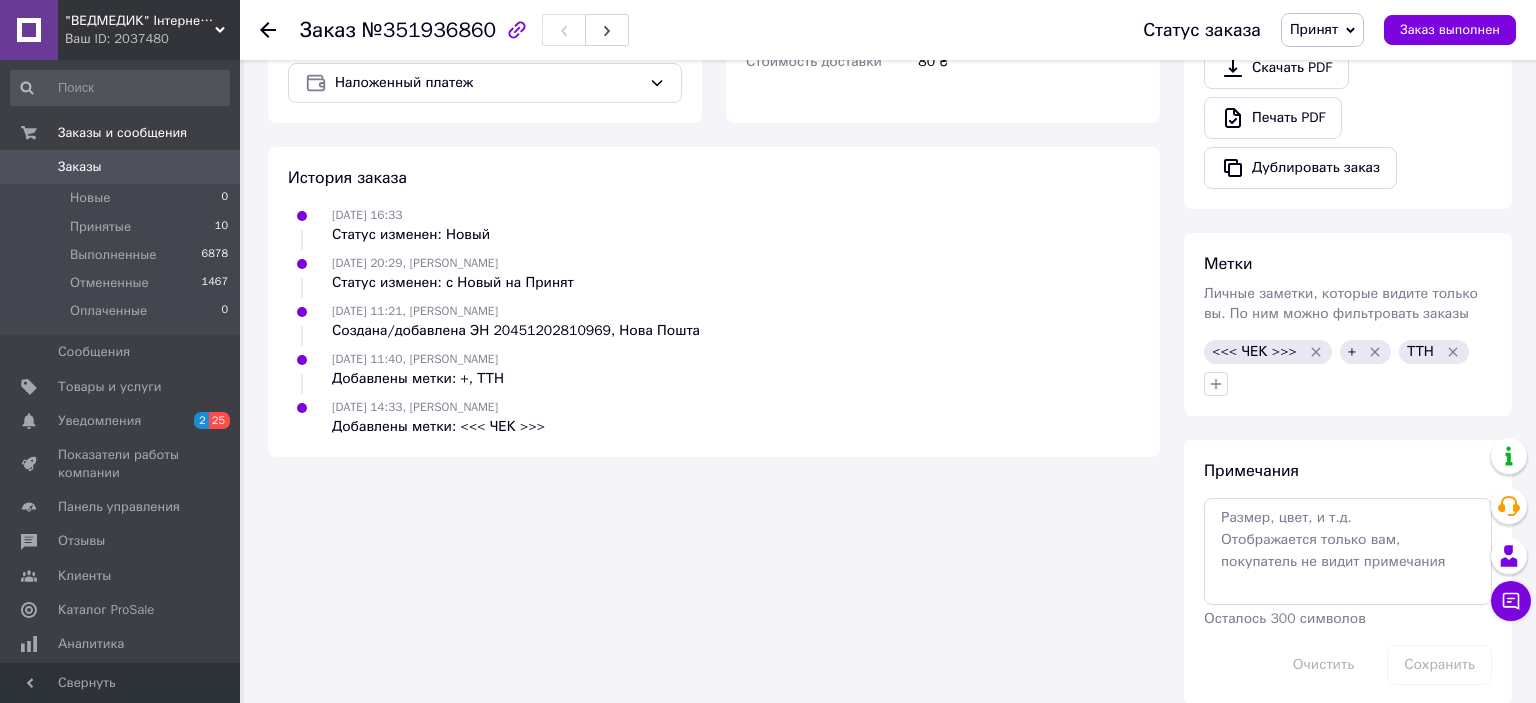 click on "Заказы" at bounding box center (121, 167) 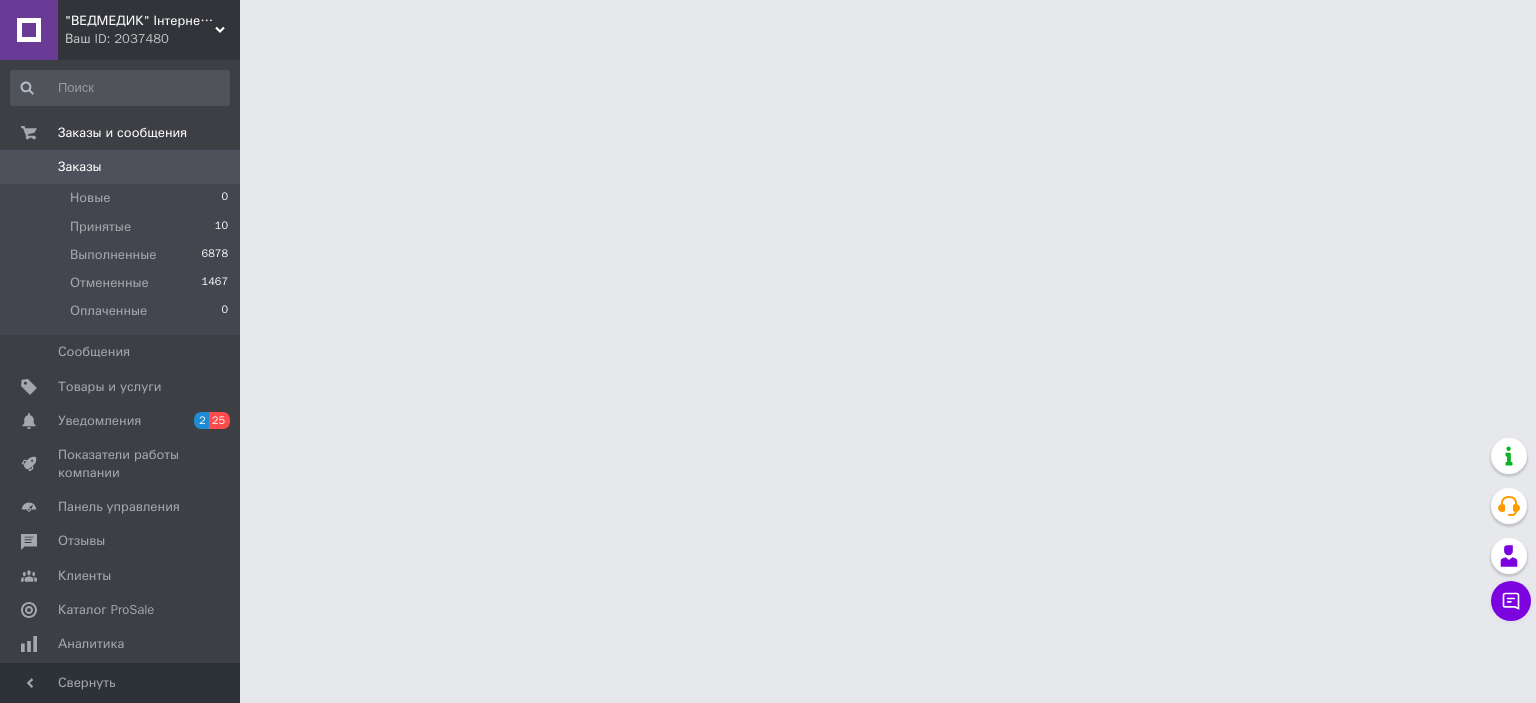 scroll, scrollTop: 0, scrollLeft: 0, axis: both 